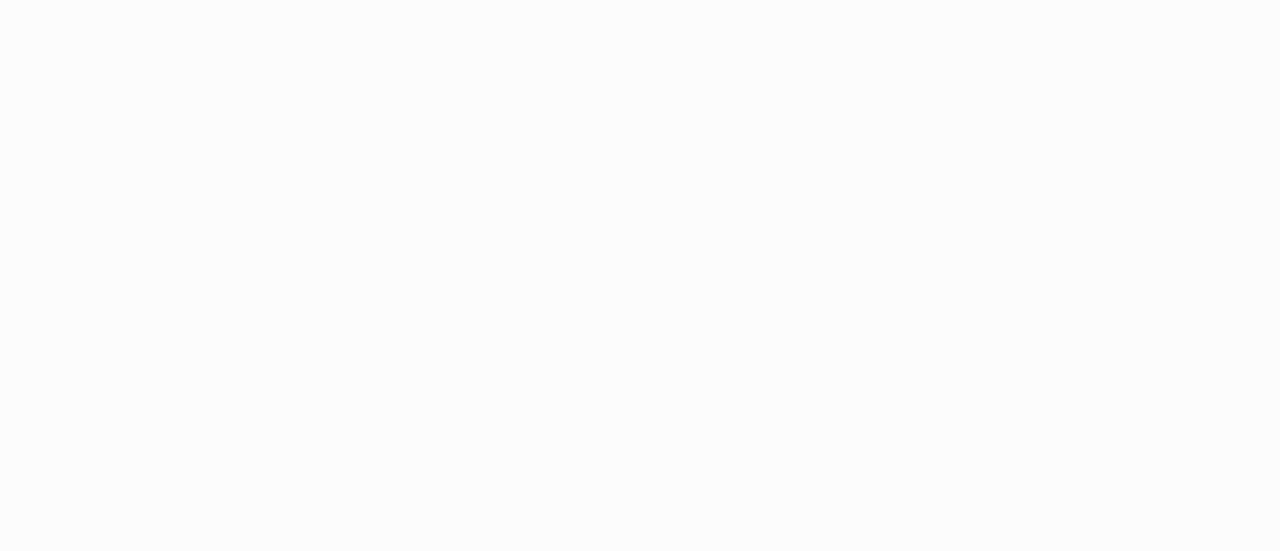 scroll, scrollTop: 0, scrollLeft: 0, axis: both 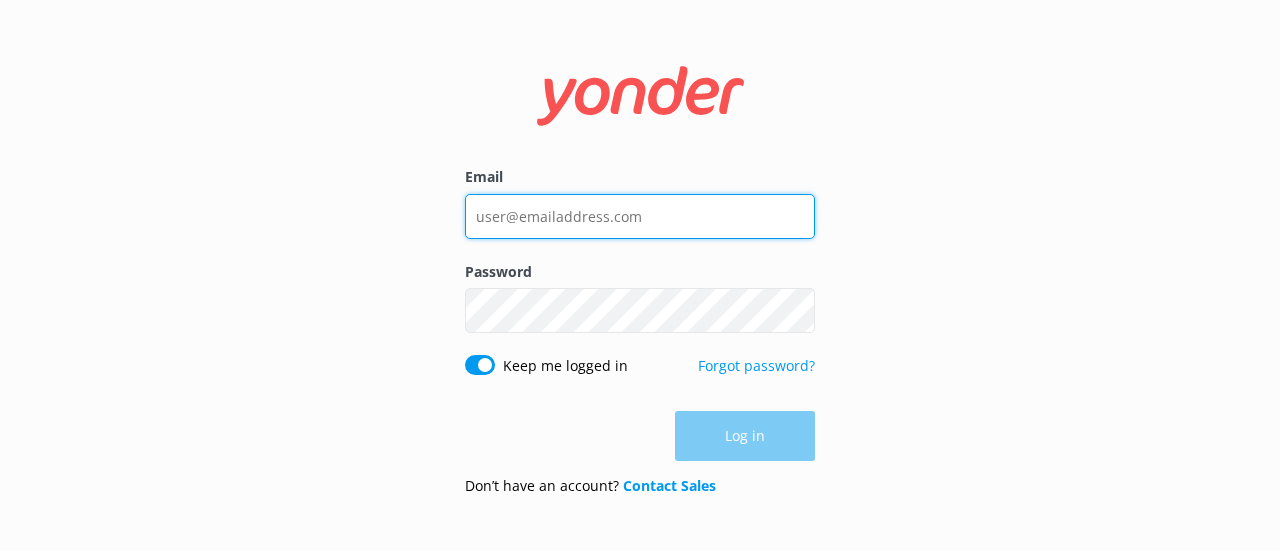 type on "[EMAIL]" 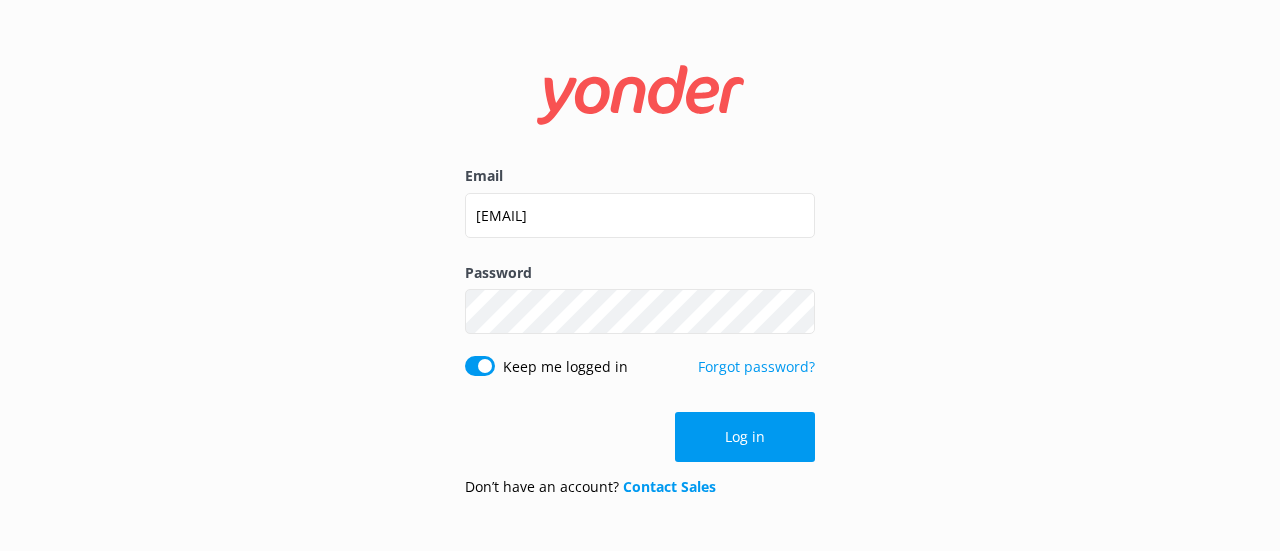 click on "Log in" at bounding box center [640, 437] 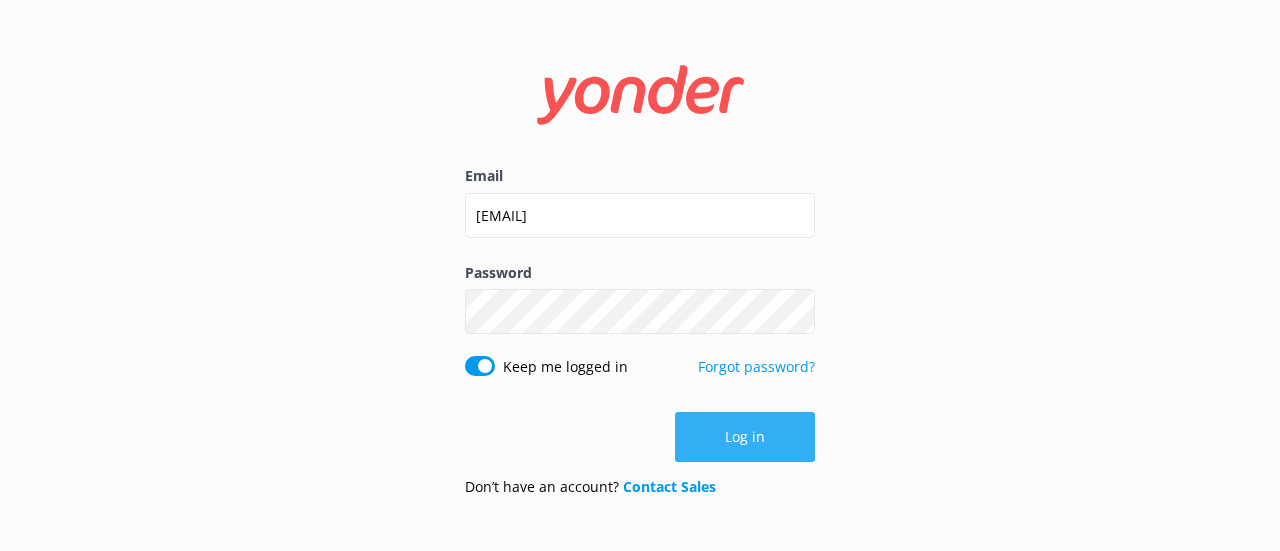 click on "Log in" at bounding box center (745, 437) 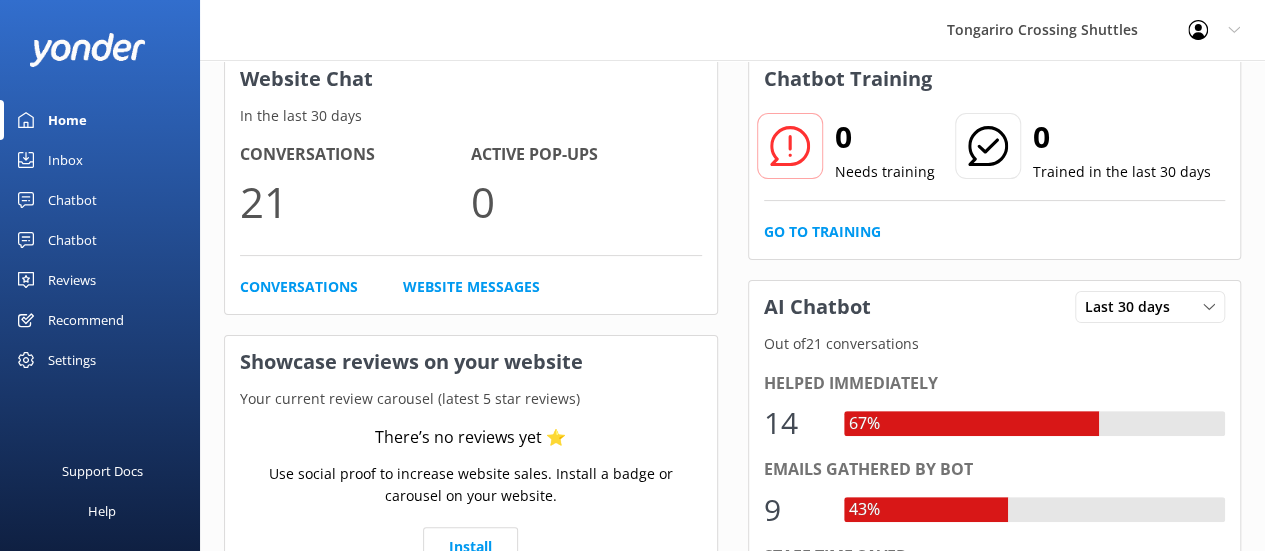 scroll, scrollTop: 0, scrollLeft: 0, axis: both 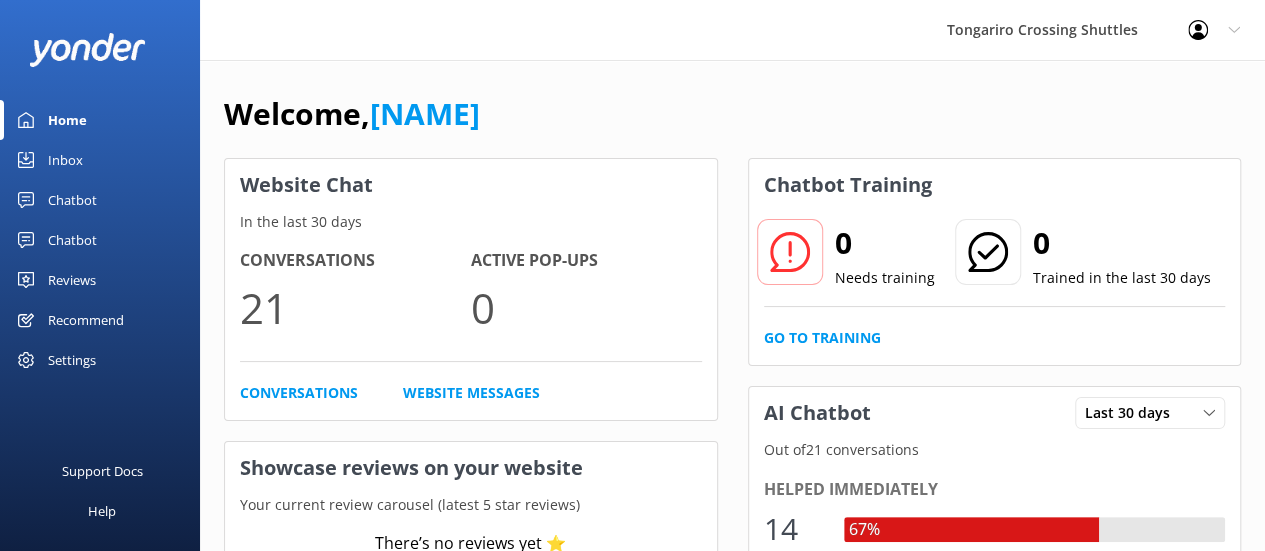 click on "Chatbot" at bounding box center (72, 200) 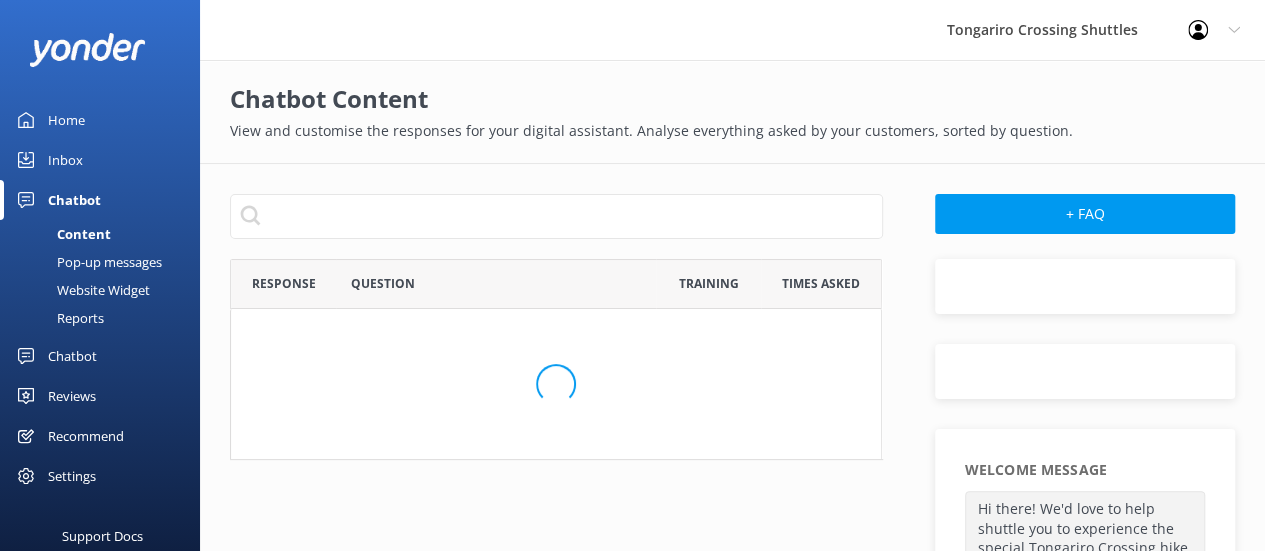 scroll, scrollTop: 16, scrollLeft: 16, axis: both 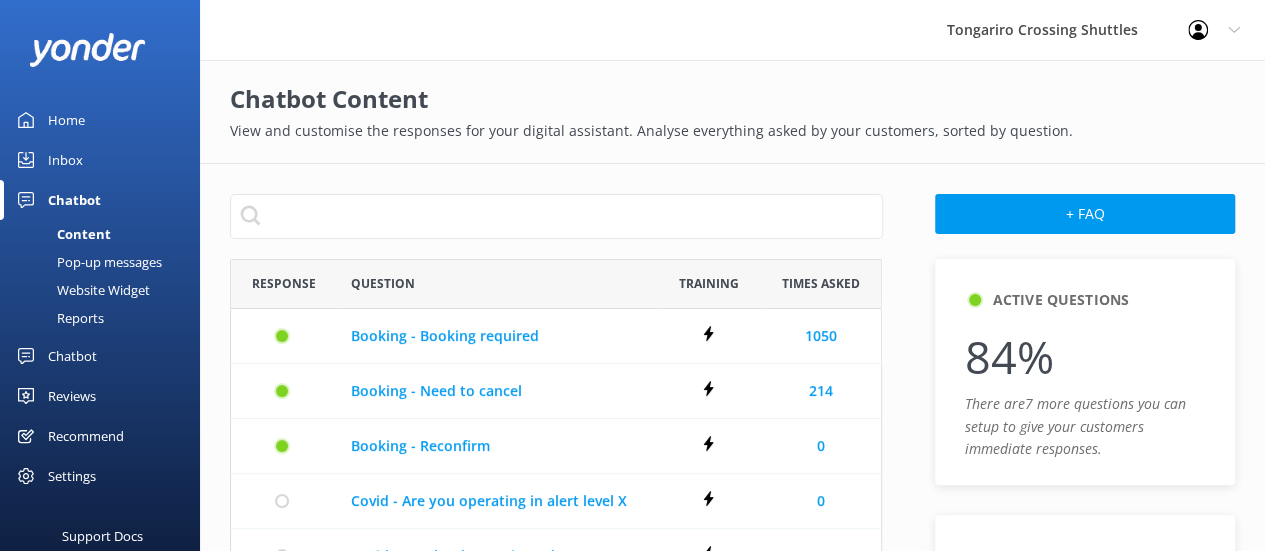 click on "Chatbot" at bounding box center (74, 200) 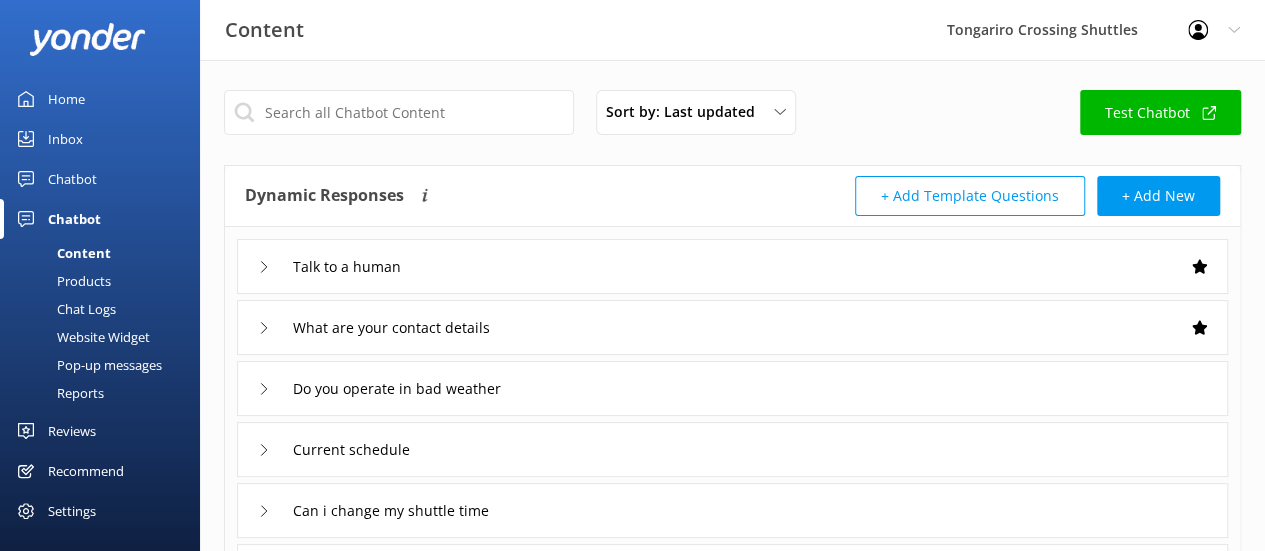 click on "Inbox" at bounding box center [65, 139] 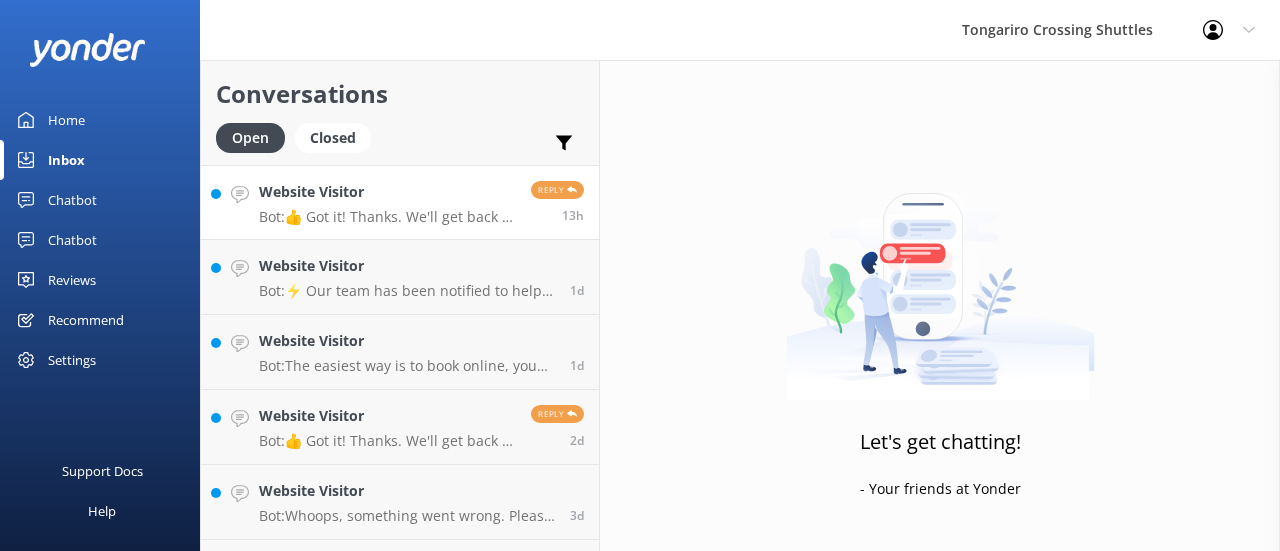 click on "Website Visitor" at bounding box center (387, 192) 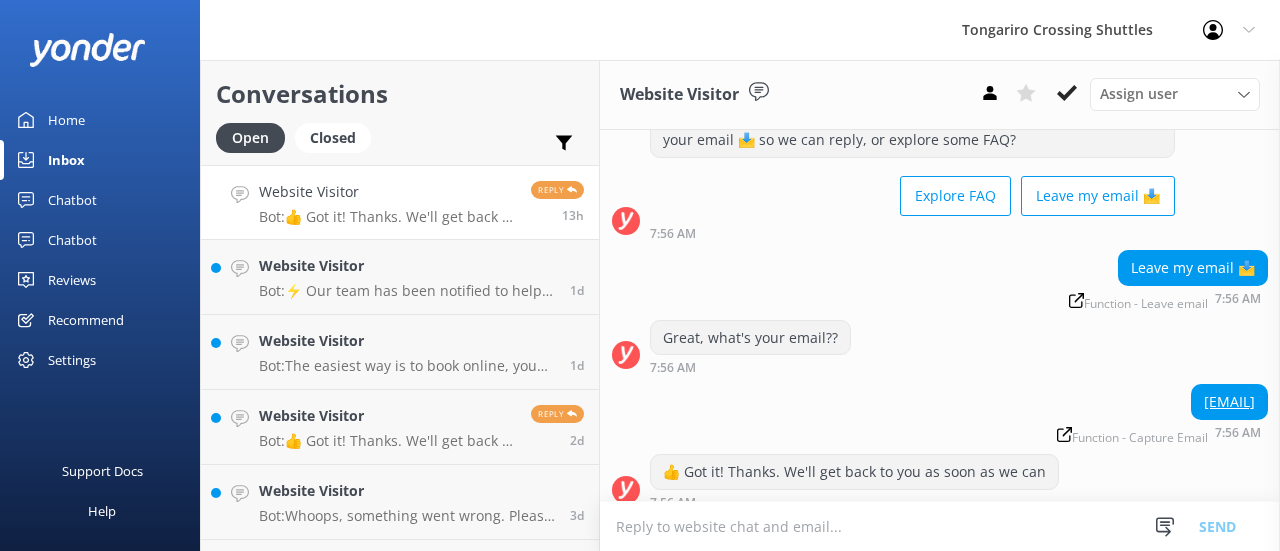 scroll, scrollTop: 326, scrollLeft: 0, axis: vertical 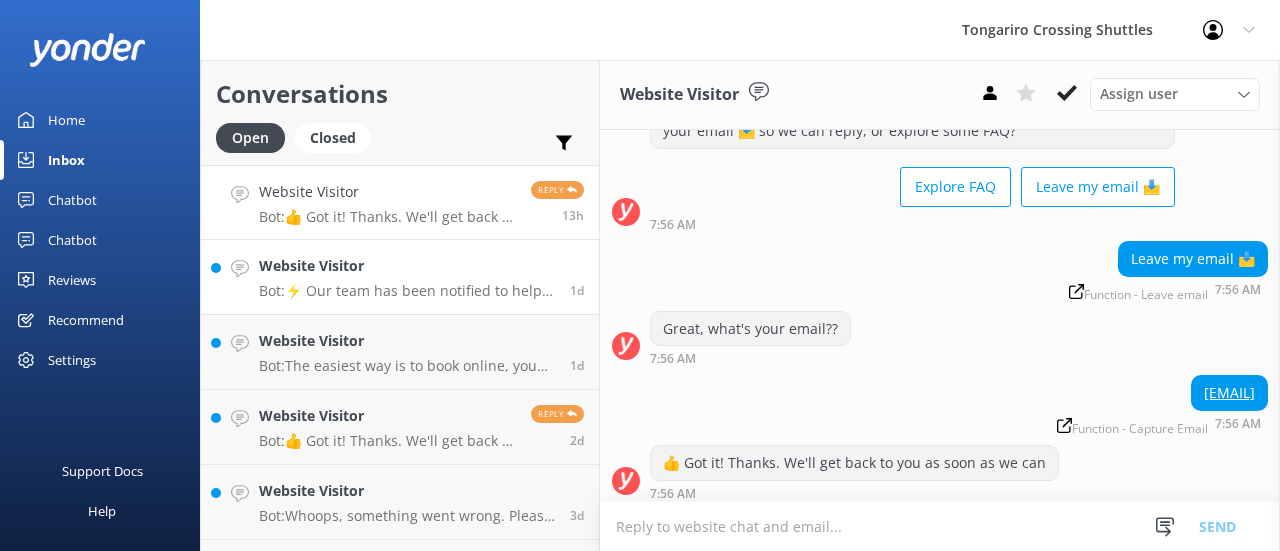 click on "Website Visitor" at bounding box center (407, 266) 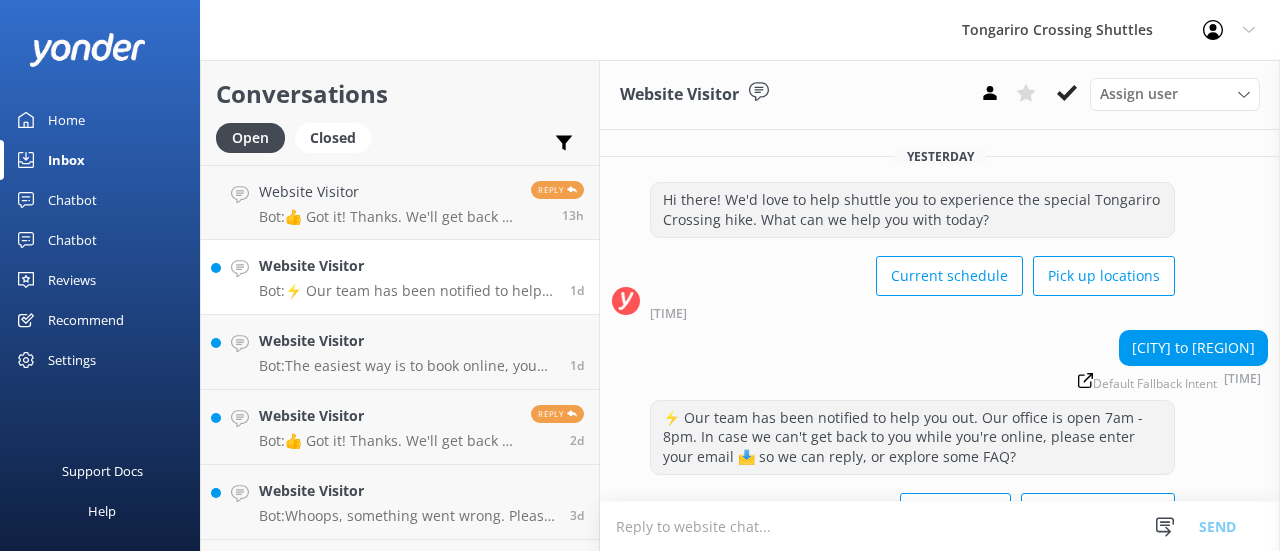 scroll, scrollTop: 62, scrollLeft: 0, axis: vertical 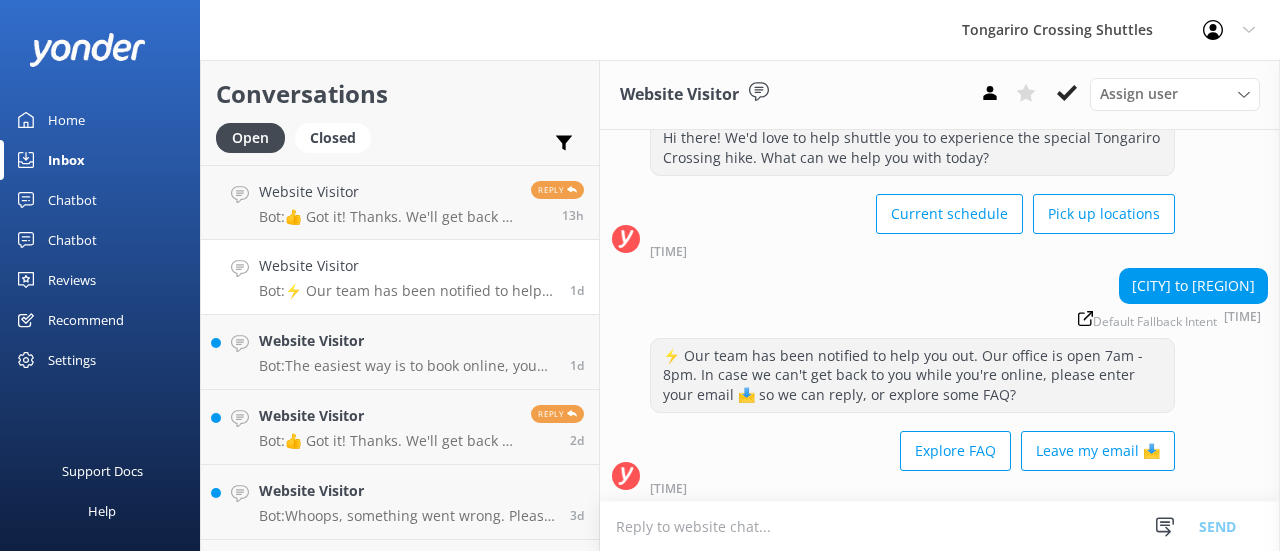 click at bounding box center (940, 526) 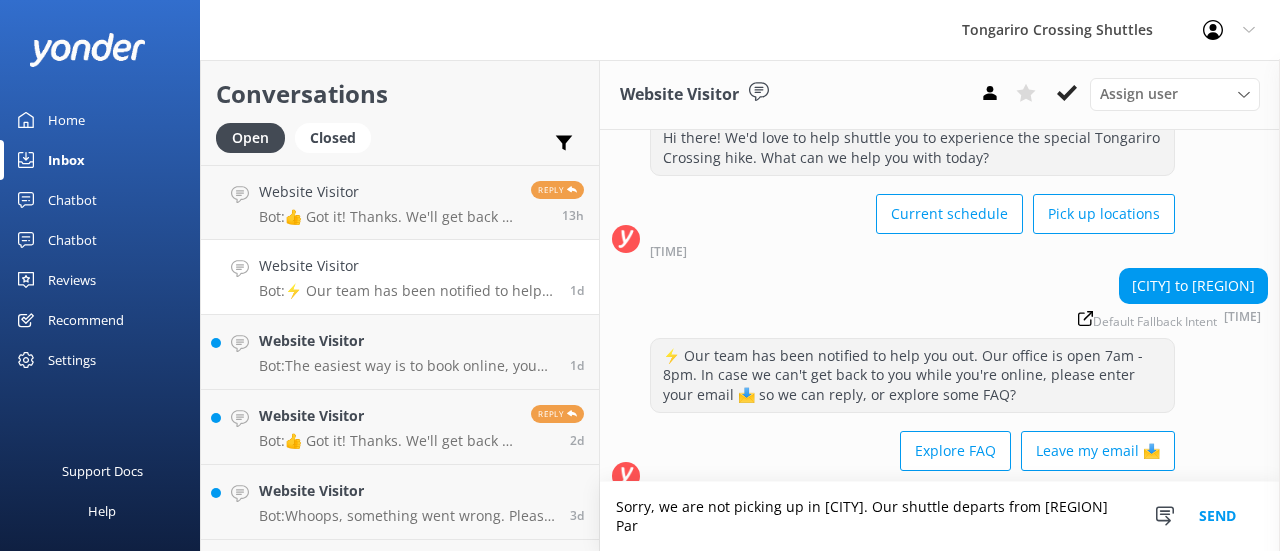 scroll, scrollTop: 82, scrollLeft: 0, axis: vertical 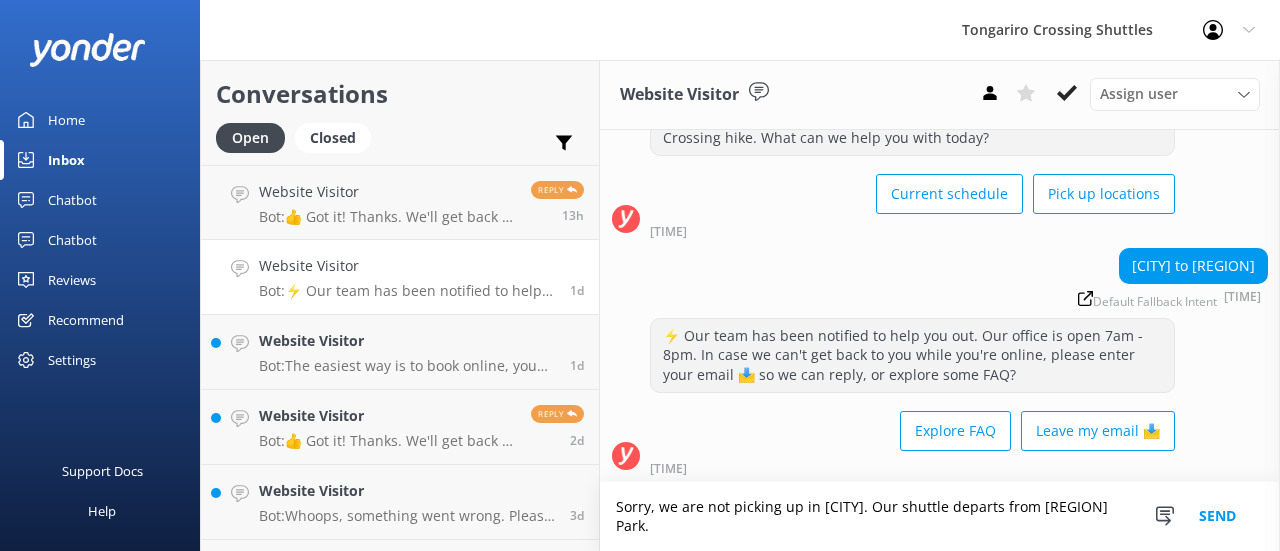 type on "Sorry, we are not picking up in [CITY]. Our shuttle departs from [REGION] Park." 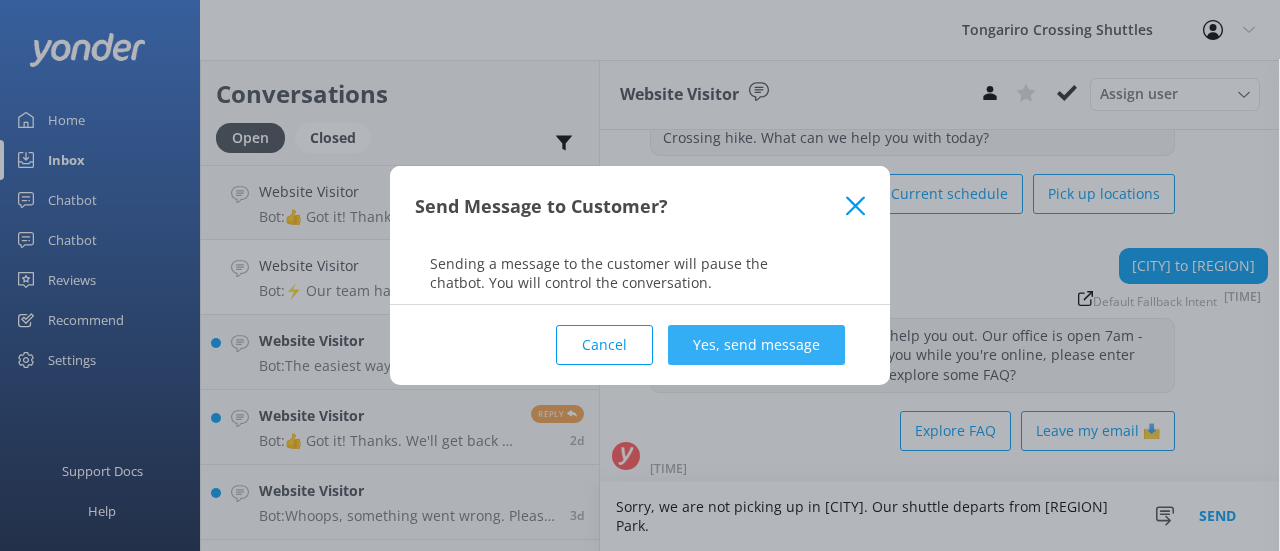 click on "Yes, send message" at bounding box center (756, 345) 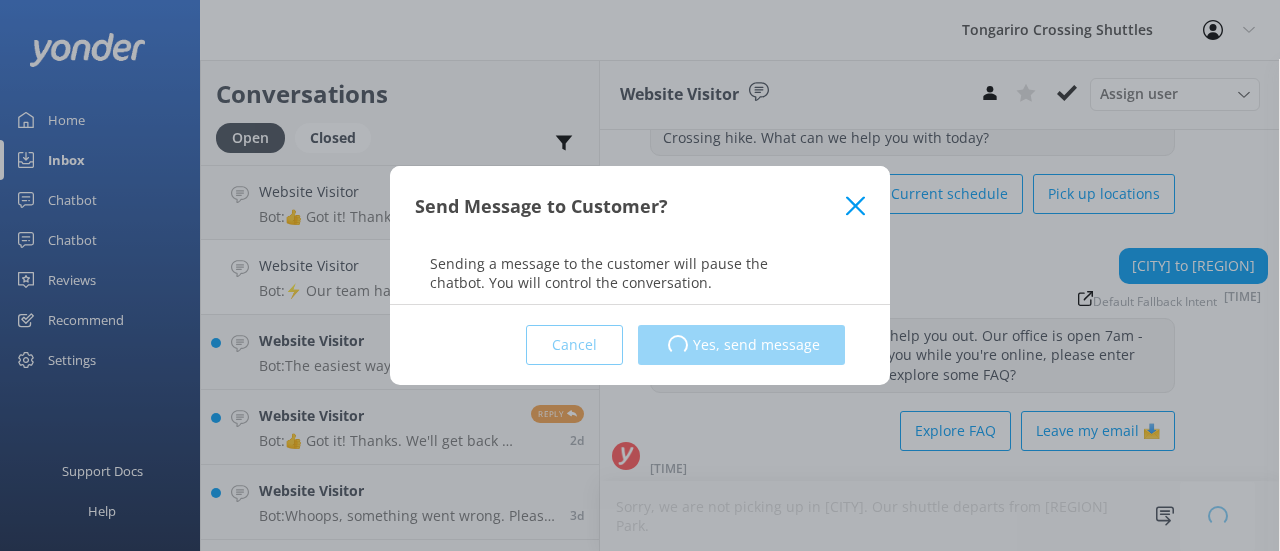 type 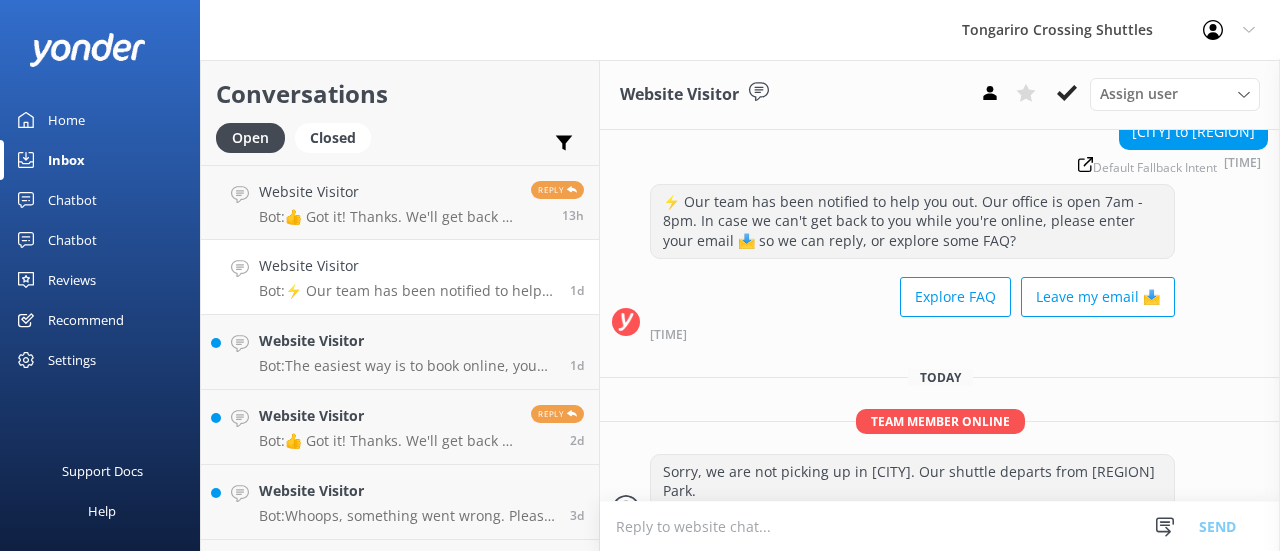scroll, scrollTop: 248, scrollLeft: 0, axis: vertical 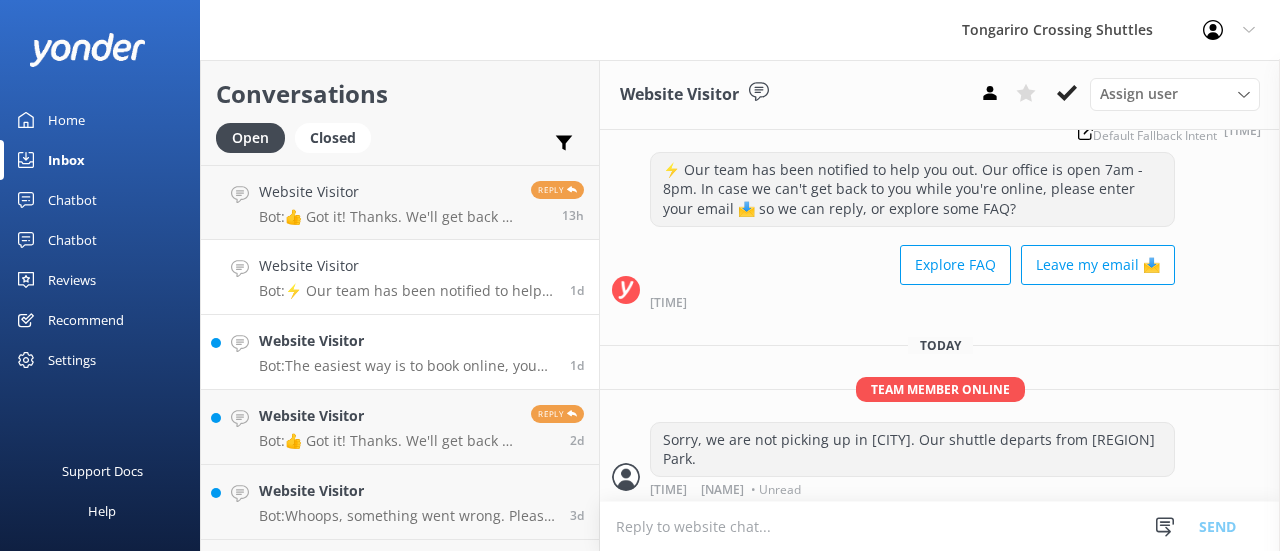 click on "Website Visitor" at bounding box center [407, 341] 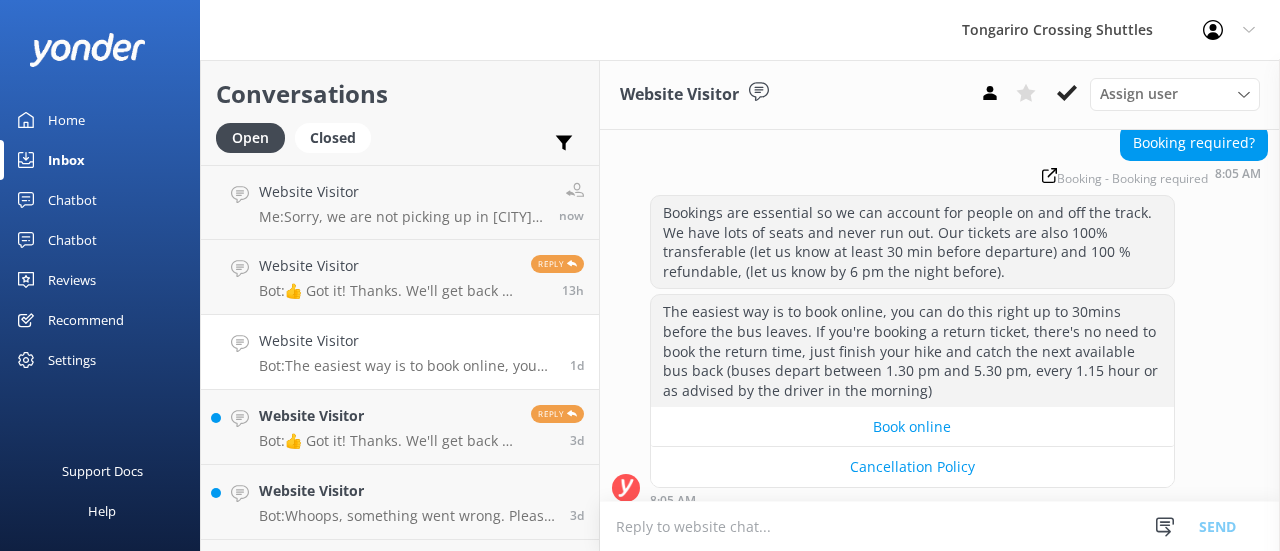scroll, scrollTop: 1050, scrollLeft: 0, axis: vertical 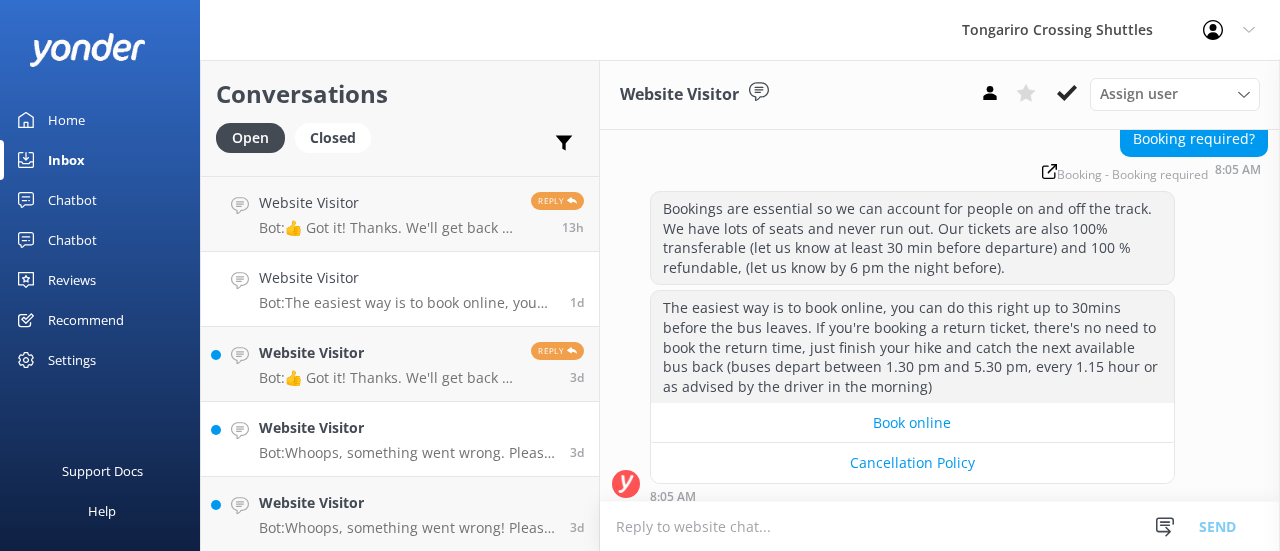 click on "Website Visitor" at bounding box center (407, 428) 